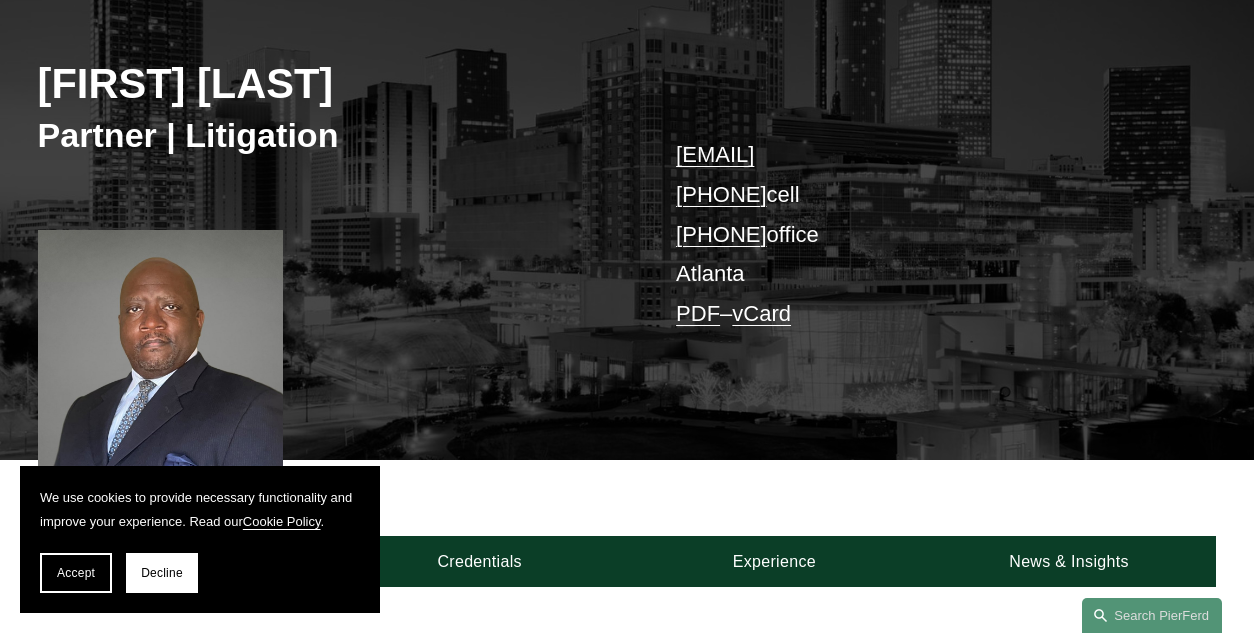 scroll, scrollTop: 300, scrollLeft: 0, axis: vertical 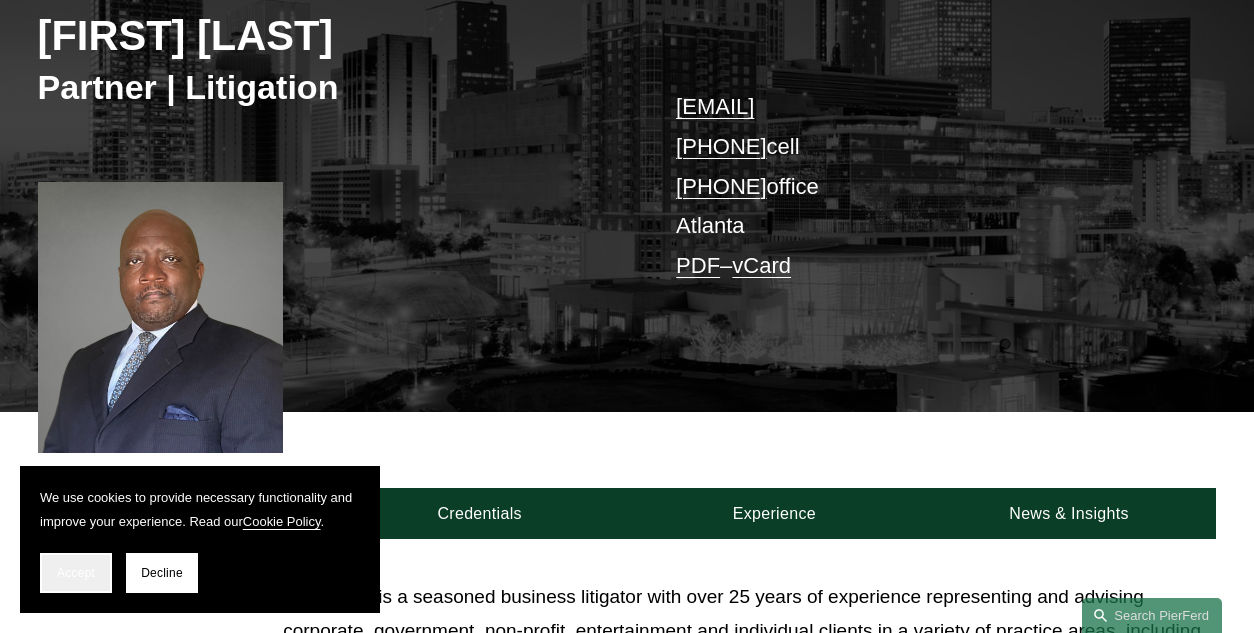 click on "Accept" at bounding box center (76, 573) 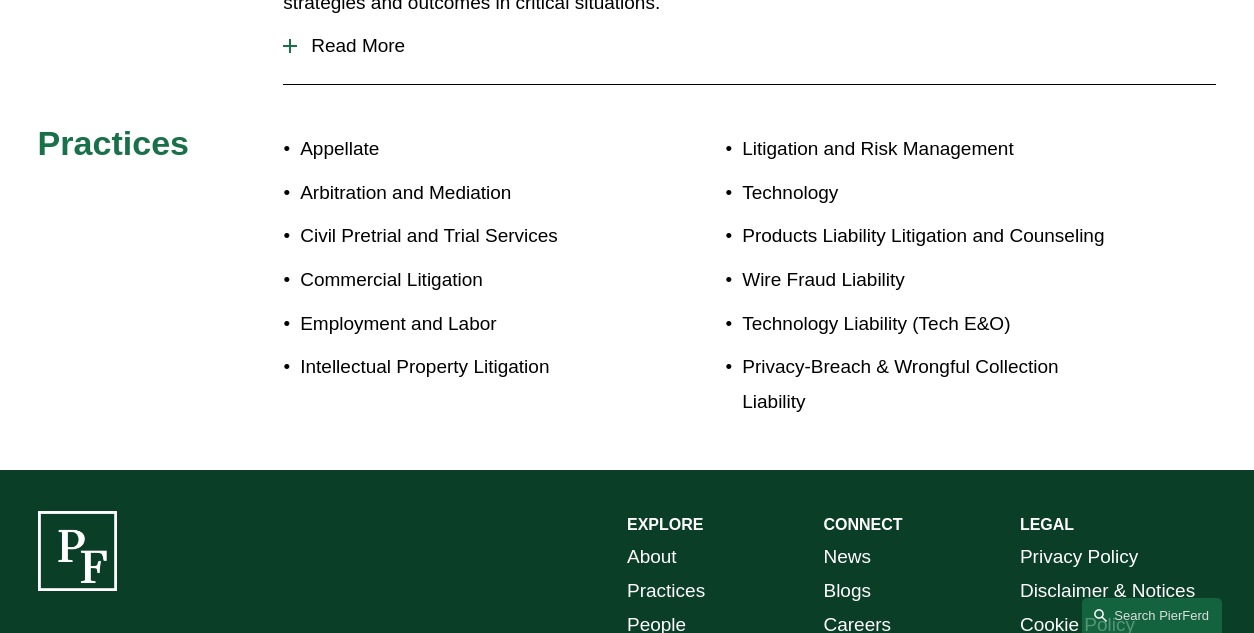scroll, scrollTop: 900, scrollLeft: 0, axis: vertical 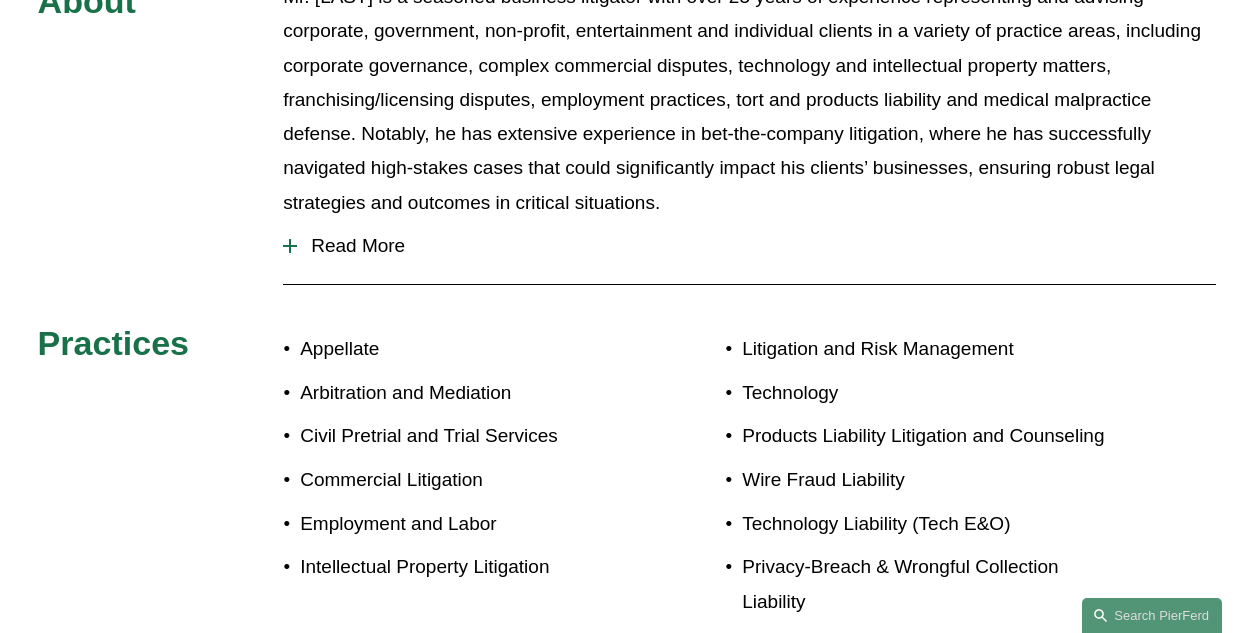 click at bounding box center [290, 246] 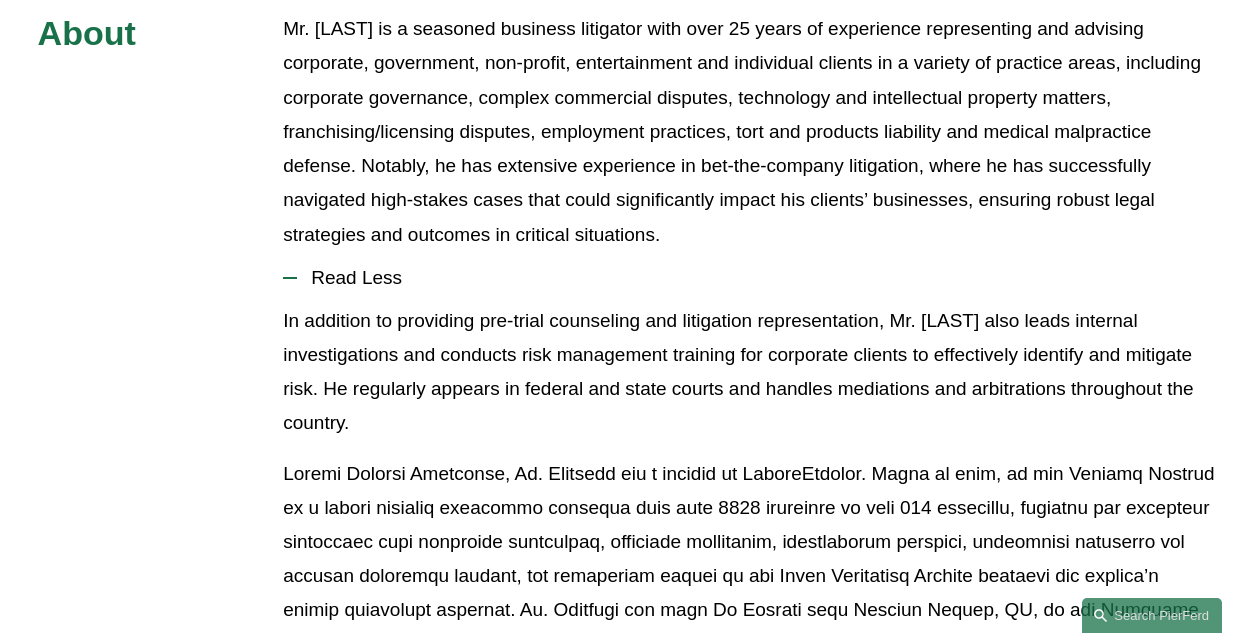 scroll, scrollTop: 500, scrollLeft: 0, axis: vertical 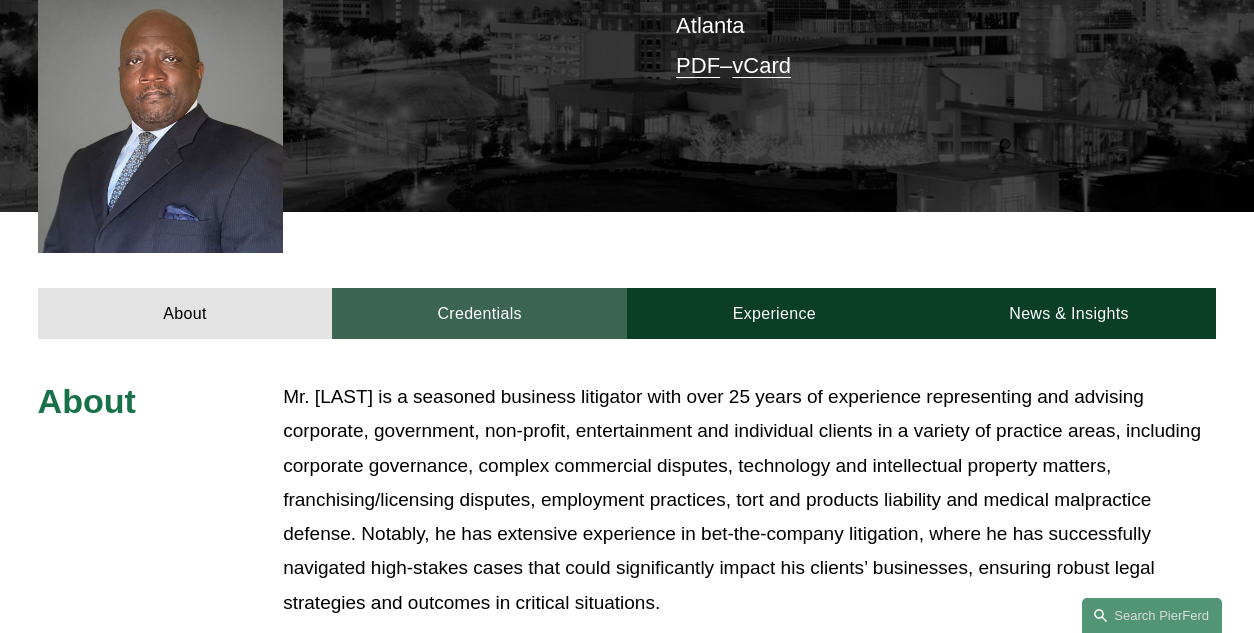 click on "Credentials" at bounding box center (479, 313) 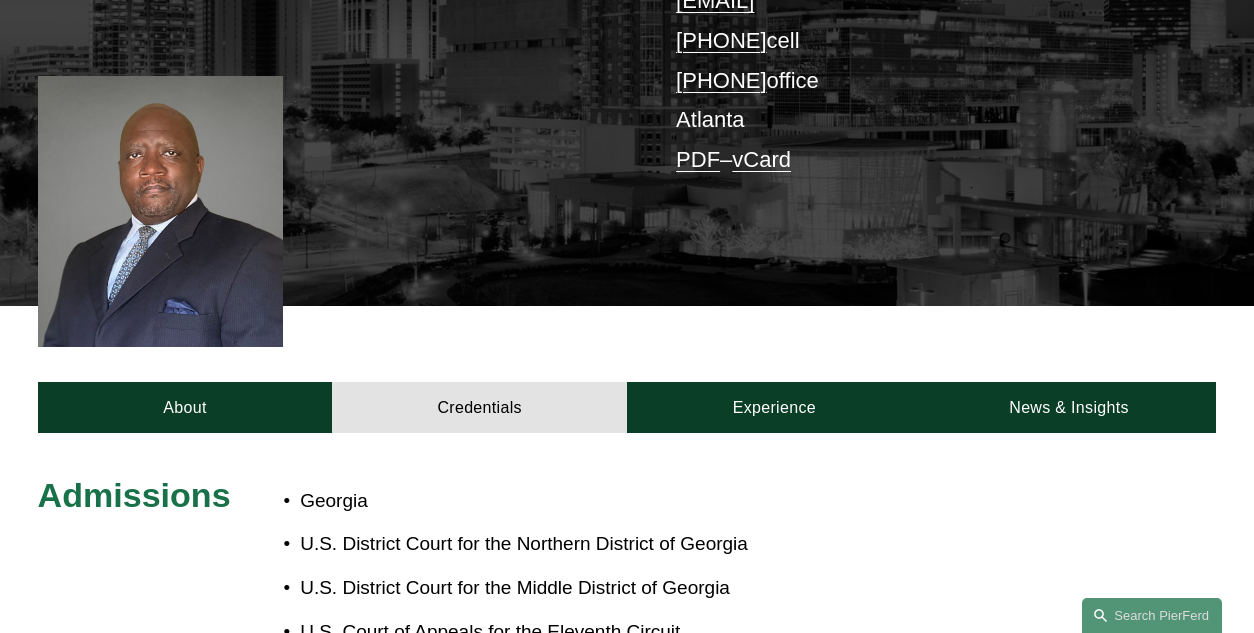scroll, scrollTop: 400, scrollLeft: 0, axis: vertical 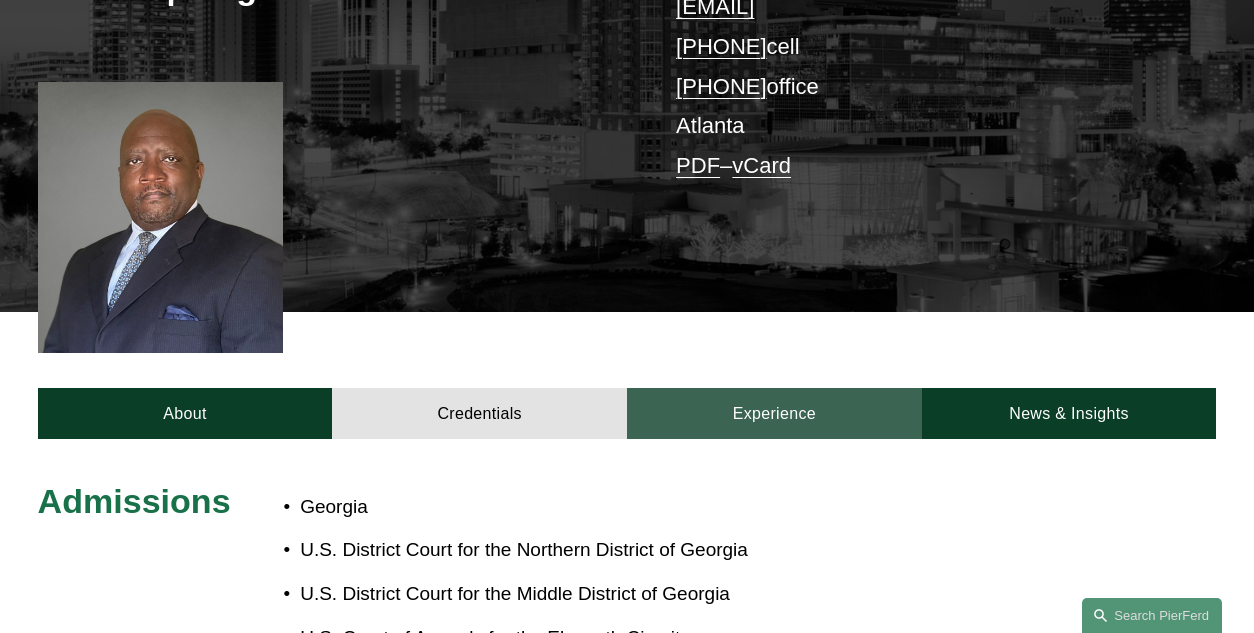 click on "Experience" at bounding box center [774, 413] 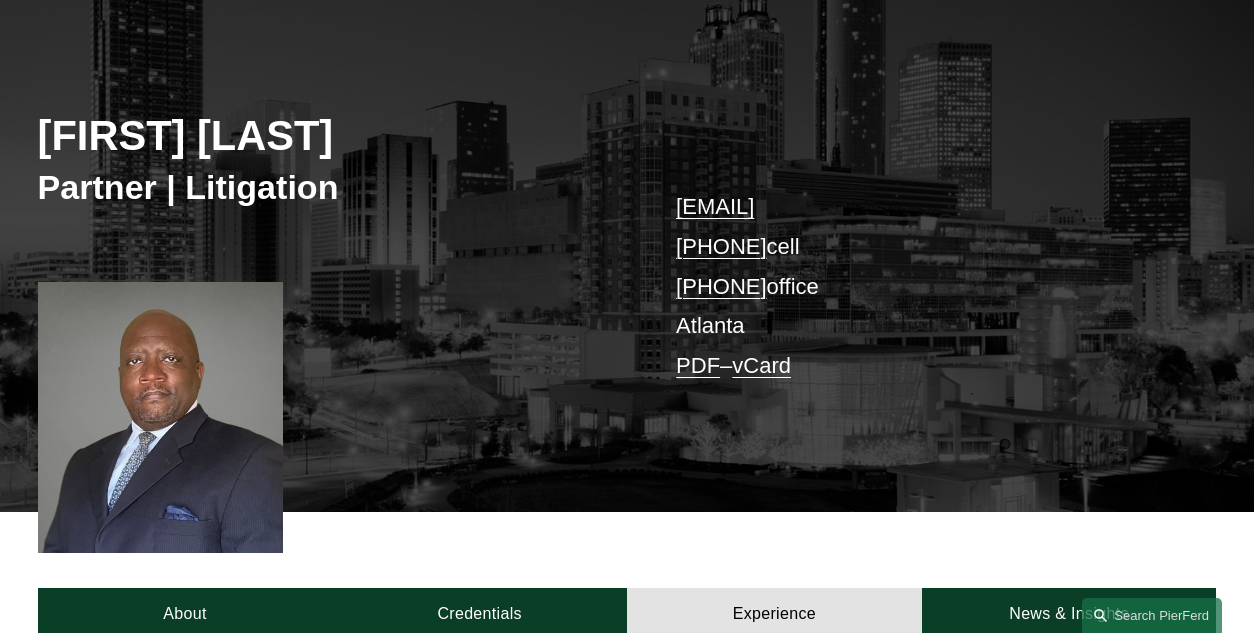 scroll, scrollTop: 400, scrollLeft: 0, axis: vertical 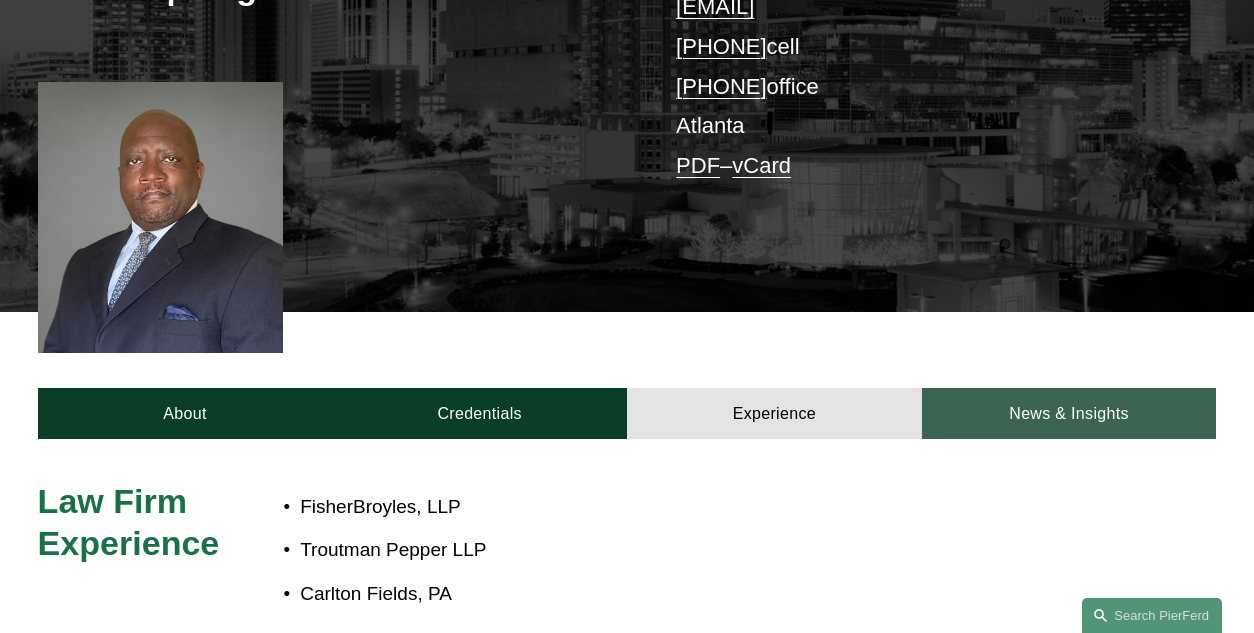 click on "News & Insights" at bounding box center [1069, 413] 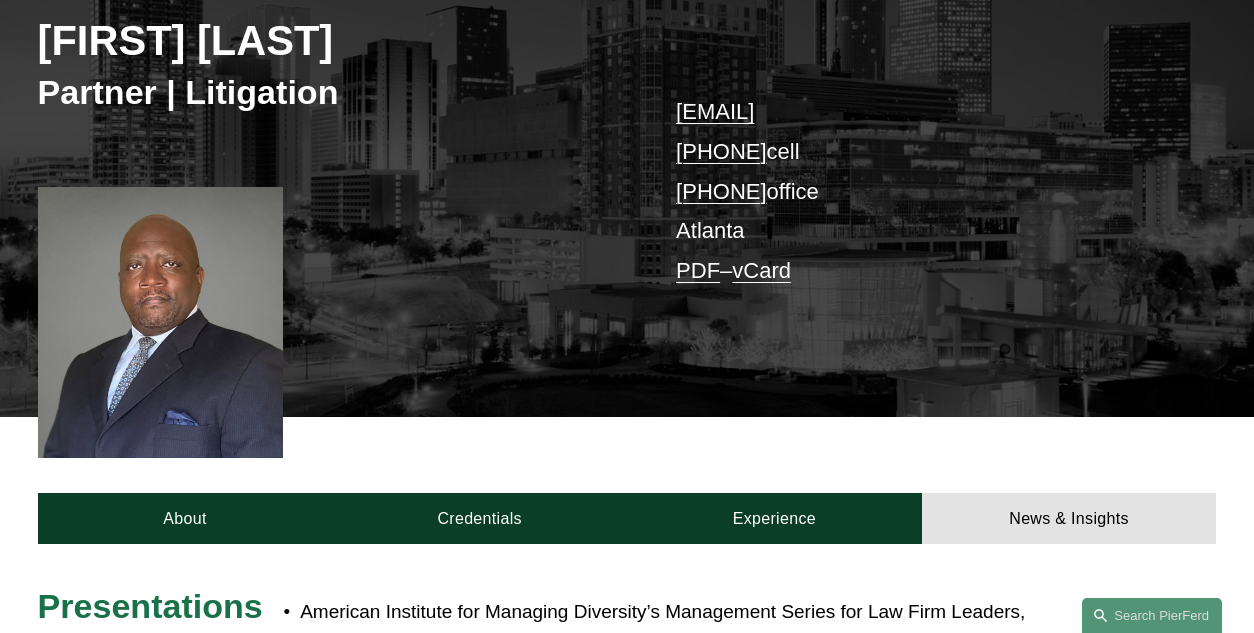 scroll, scrollTop: 300, scrollLeft: 0, axis: vertical 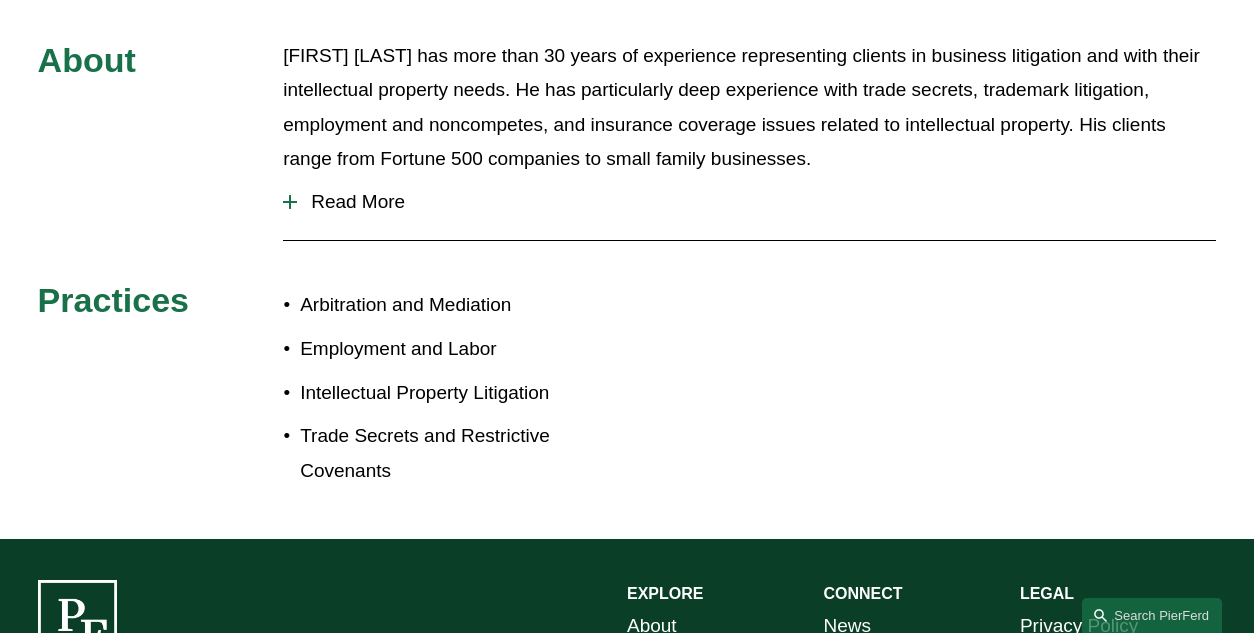 drag, startPoint x: 295, startPoint y: 209, endPoint x: 303, endPoint y: 216, distance: 10.630146 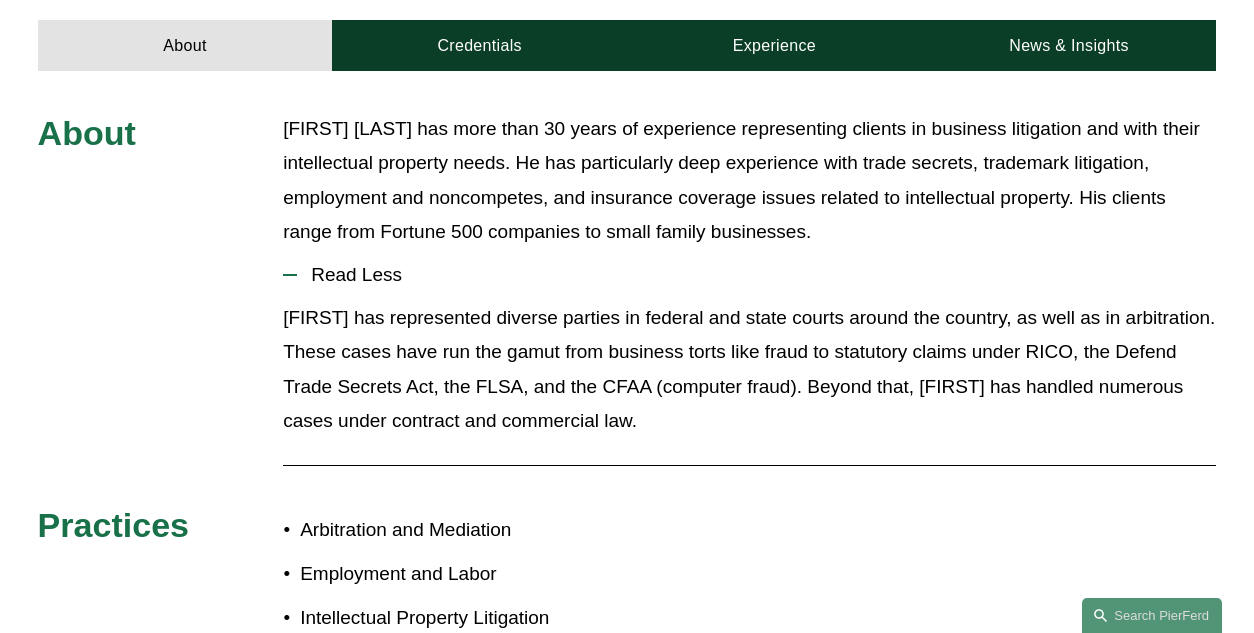 scroll, scrollTop: 600, scrollLeft: 0, axis: vertical 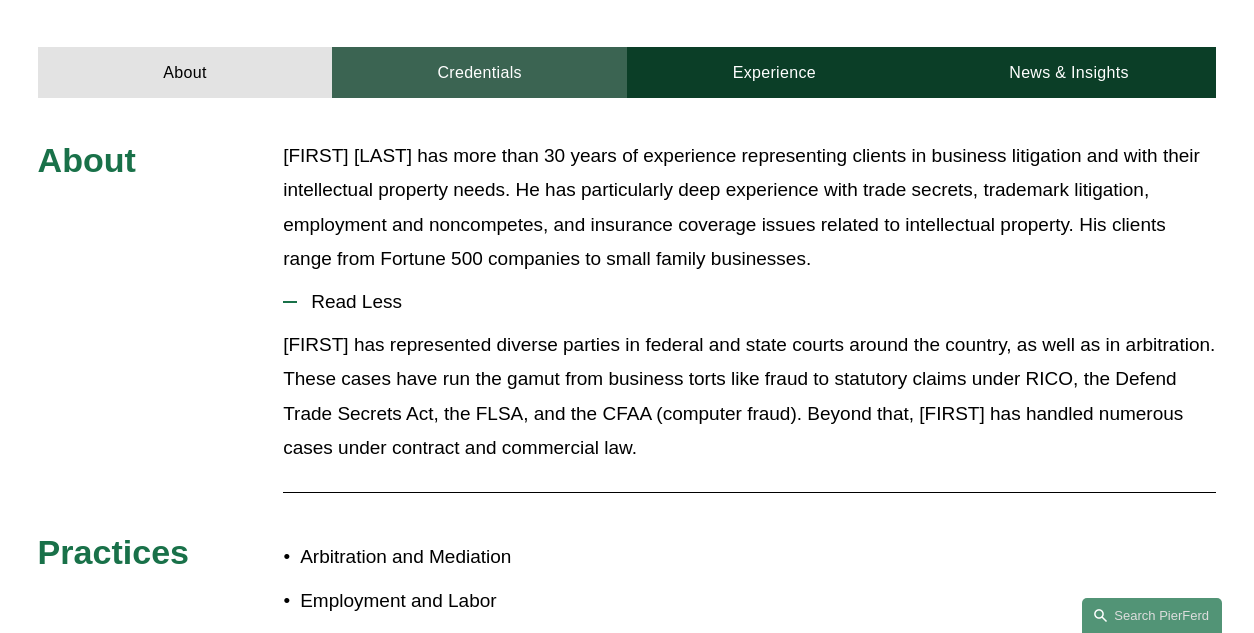 click on "Credentials" at bounding box center [479, 72] 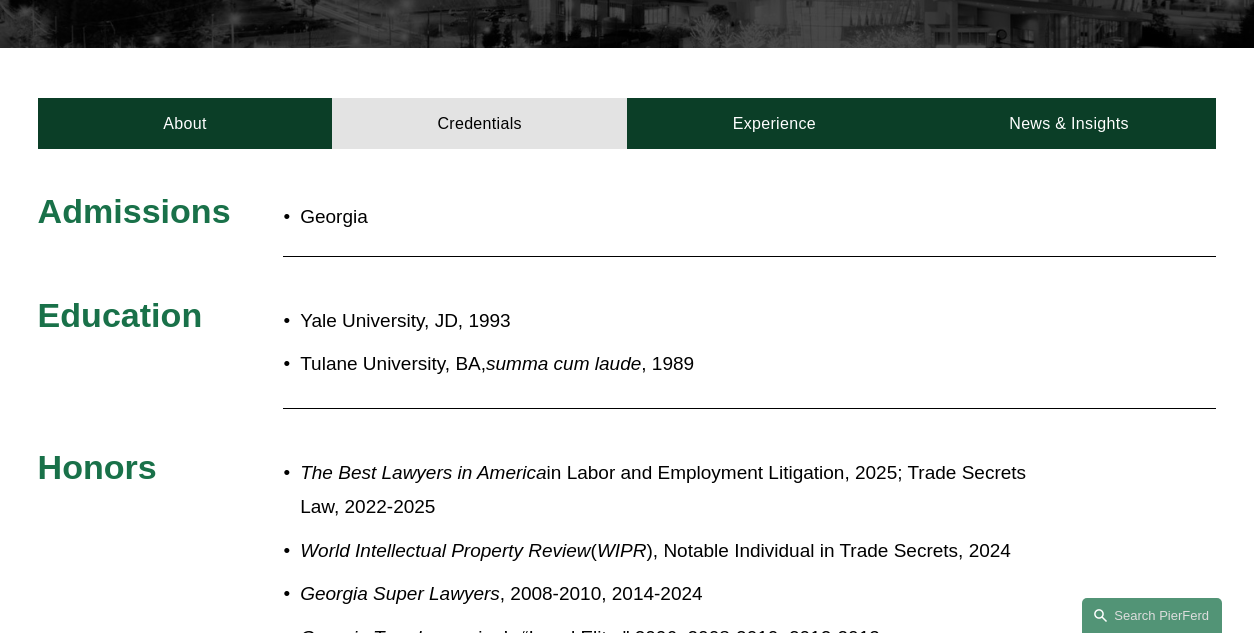 scroll, scrollTop: 500, scrollLeft: 0, axis: vertical 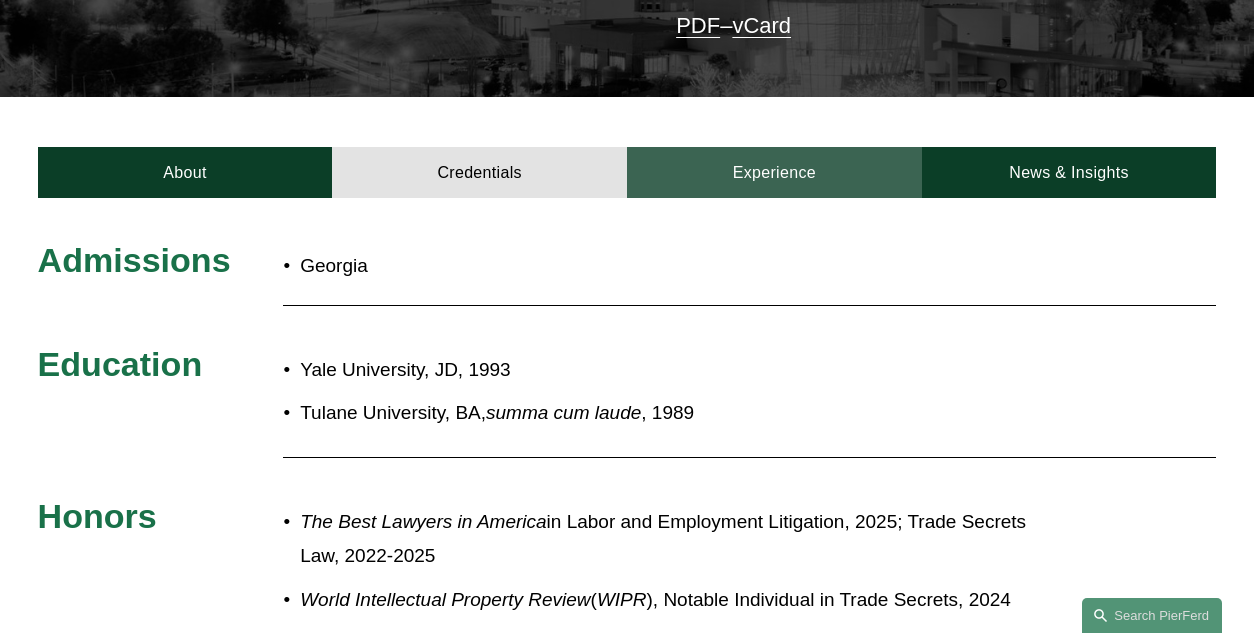 click on "Experience" at bounding box center [774, 172] 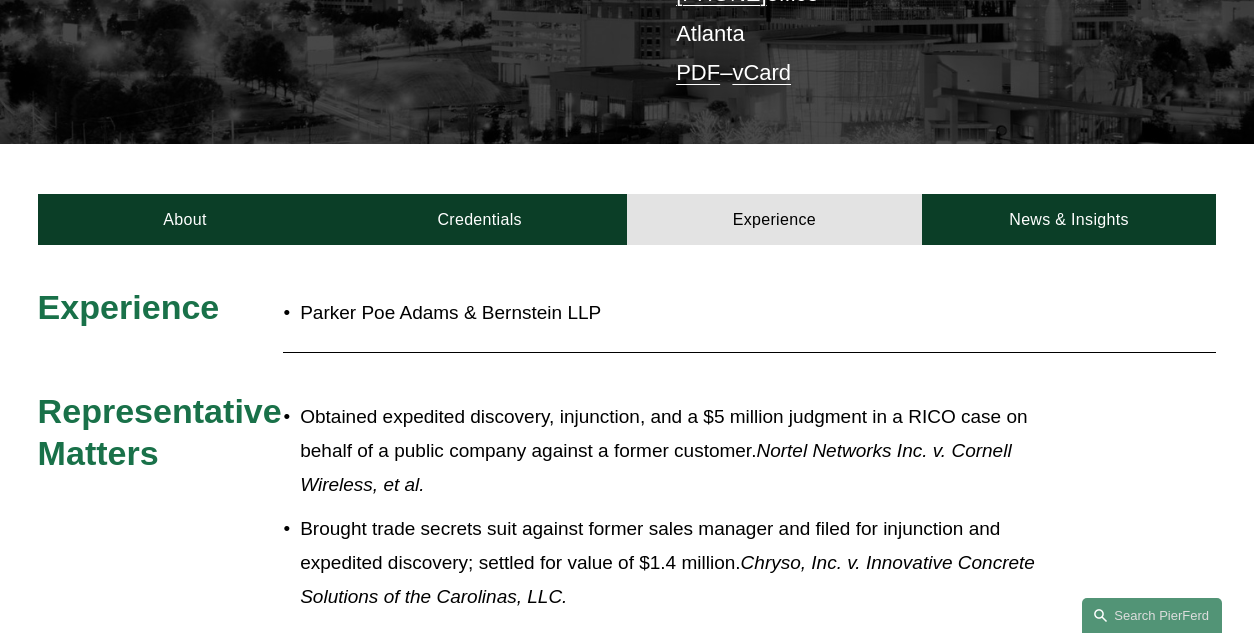 scroll, scrollTop: 400, scrollLeft: 0, axis: vertical 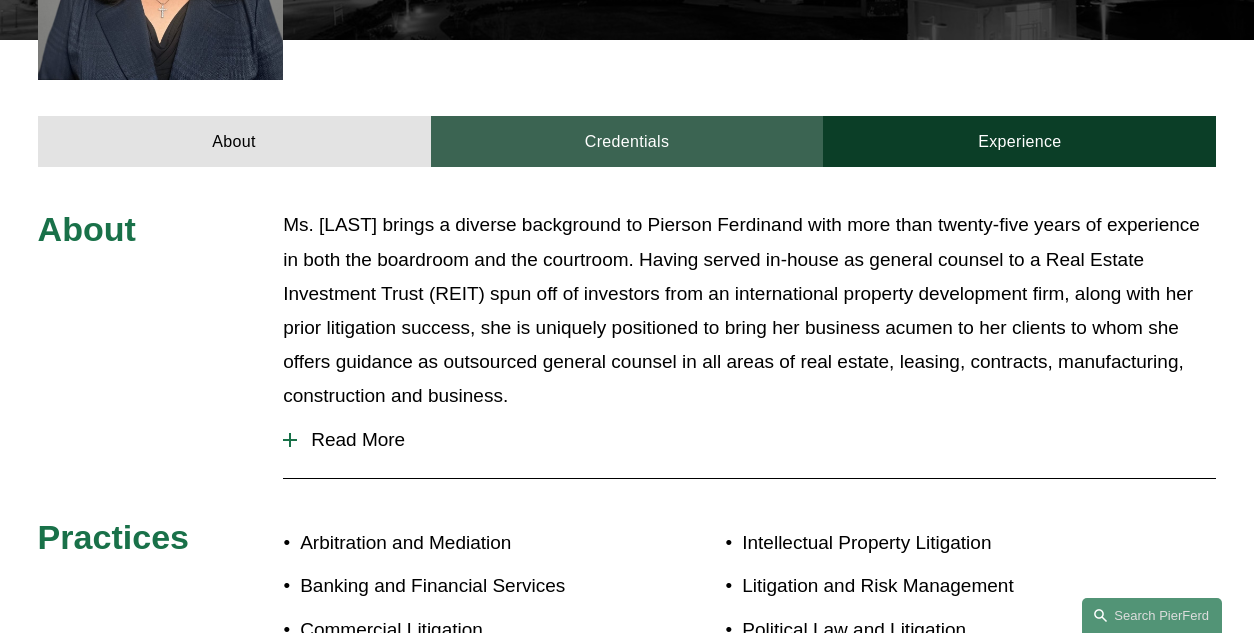 click on "Credentials" at bounding box center (627, 141) 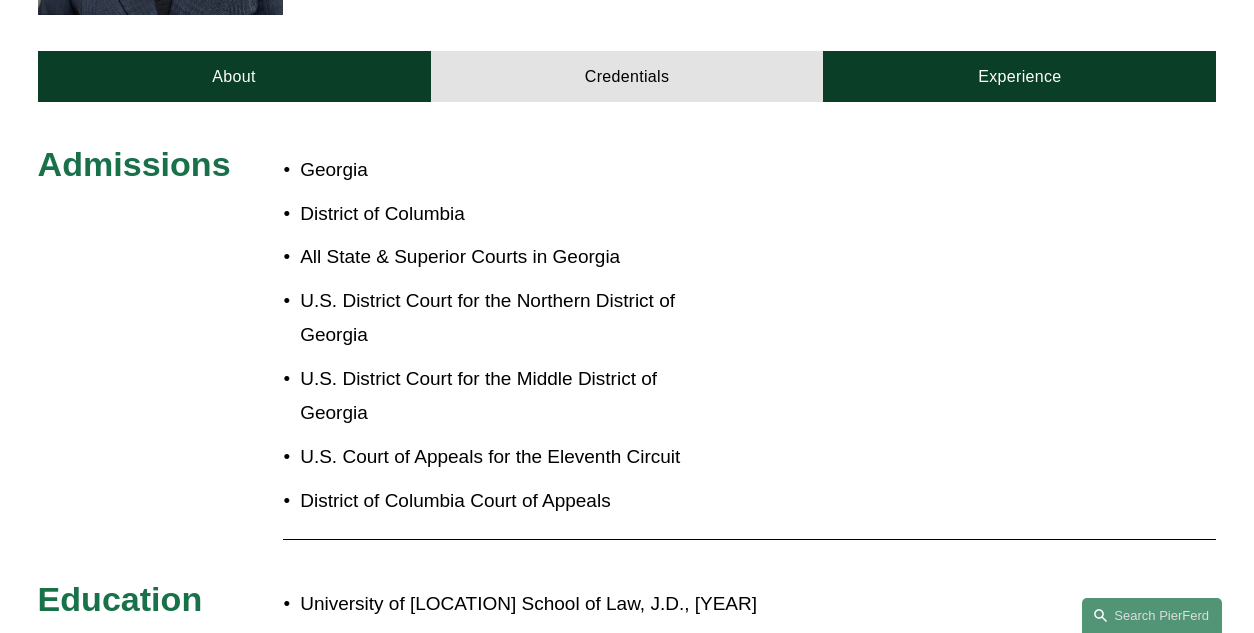 scroll, scrollTop: 400, scrollLeft: 0, axis: vertical 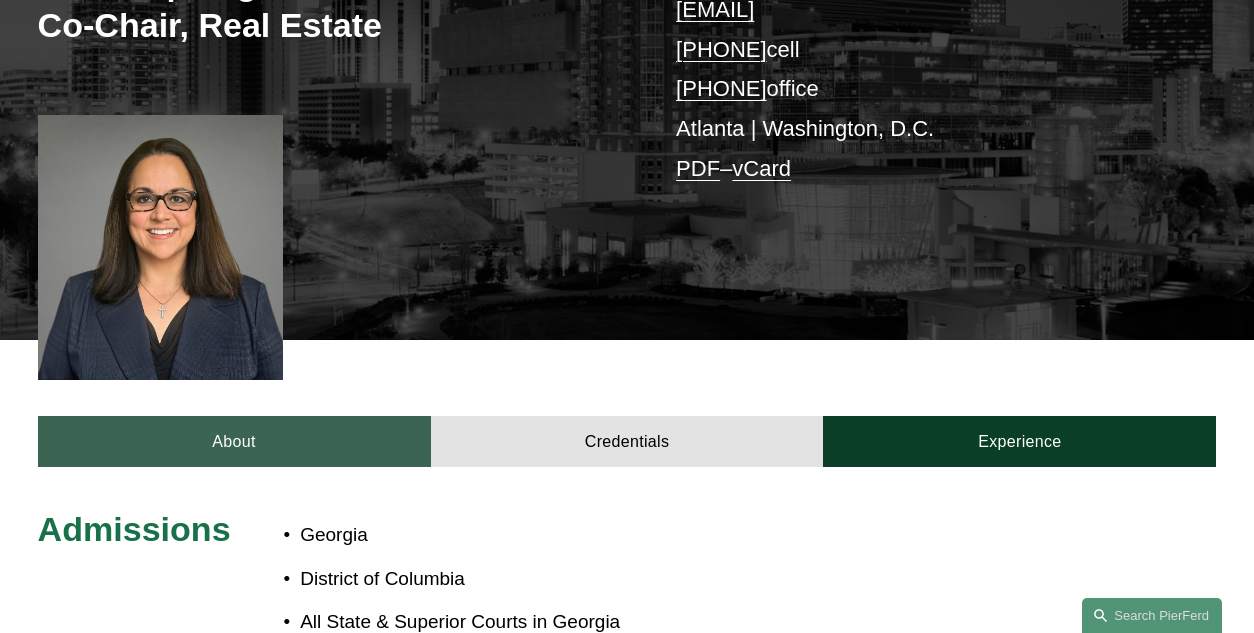 click on "About" at bounding box center [234, 441] 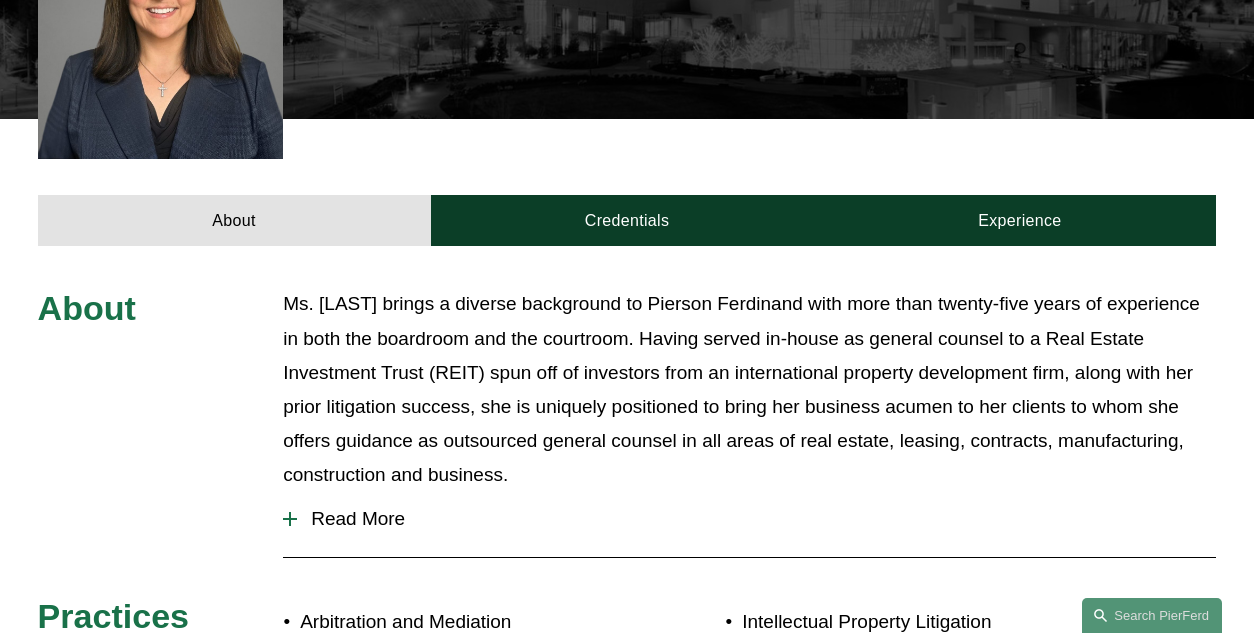 scroll, scrollTop: 700, scrollLeft: 0, axis: vertical 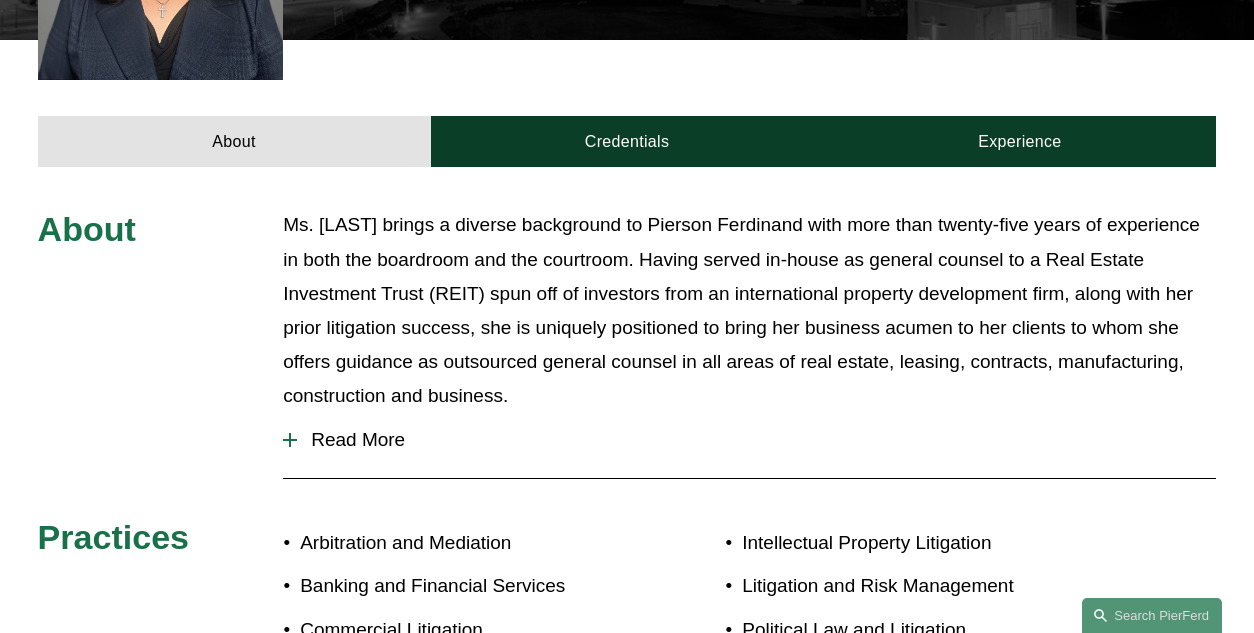 click on "Read More" at bounding box center [749, 440] 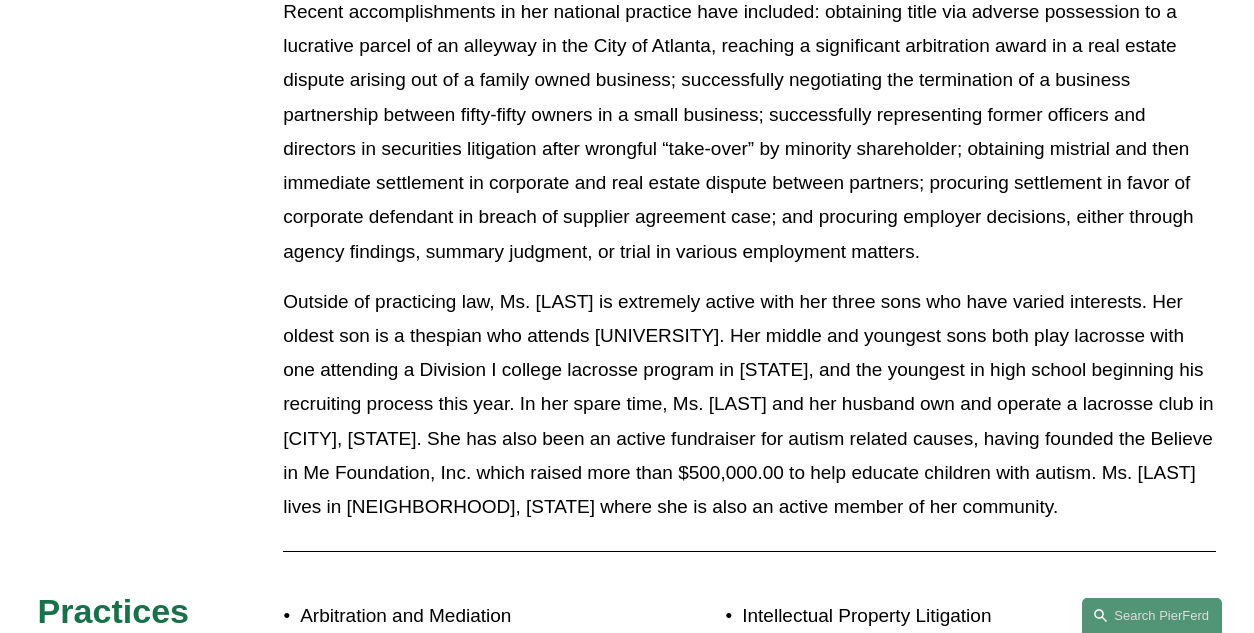 scroll, scrollTop: 1600, scrollLeft: 0, axis: vertical 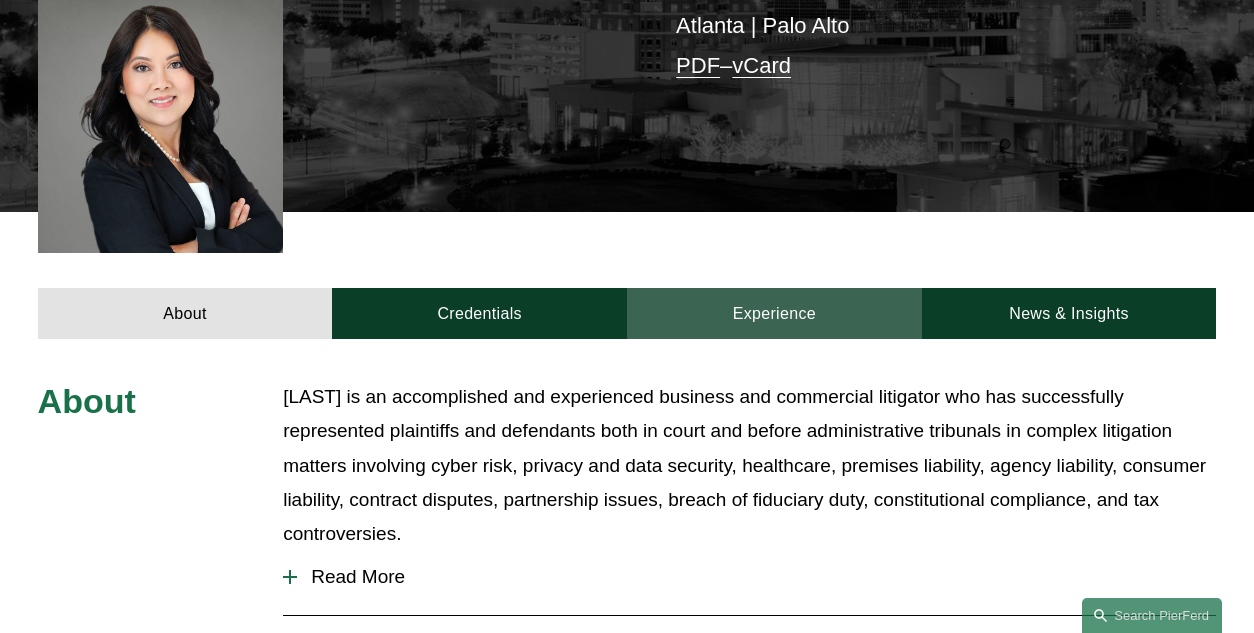 click on "Experience" at bounding box center (774, 313) 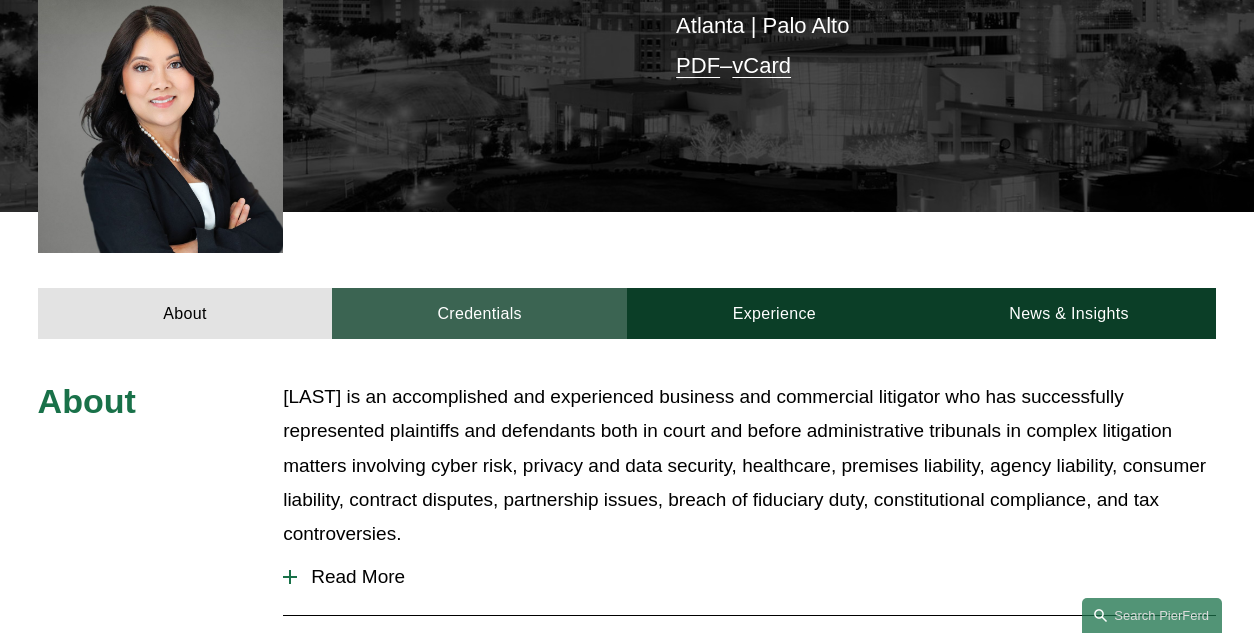 click on "Credentials" at bounding box center [479, 313] 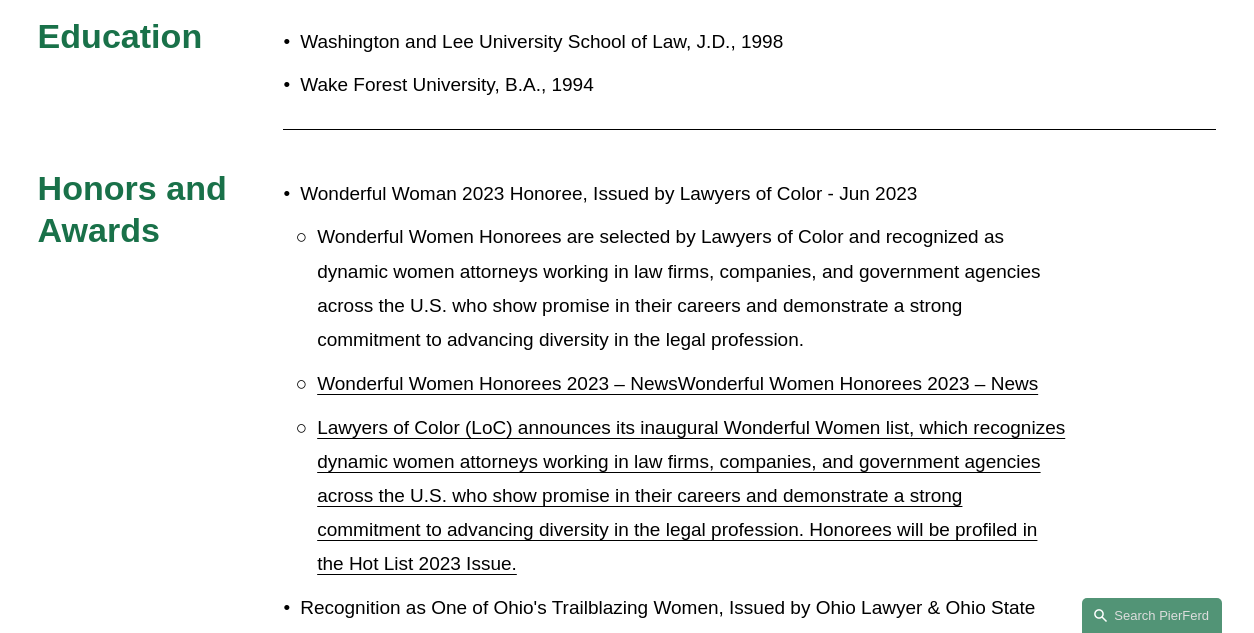 scroll, scrollTop: 1200, scrollLeft: 0, axis: vertical 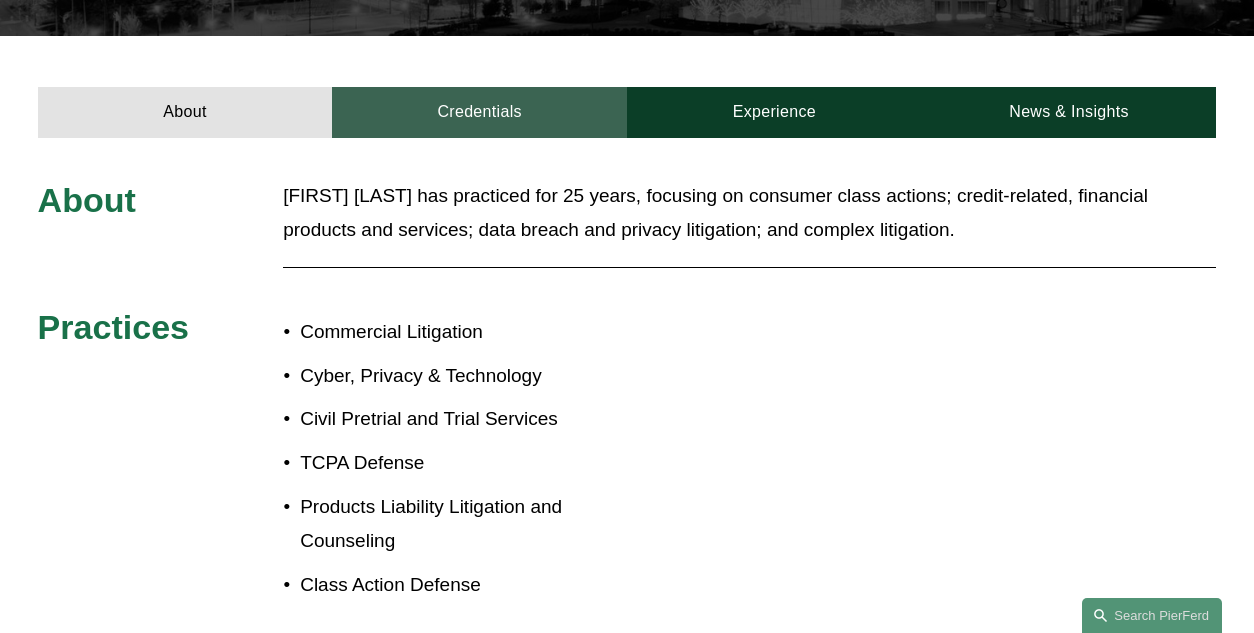 click on "Credentials" at bounding box center (479, 112) 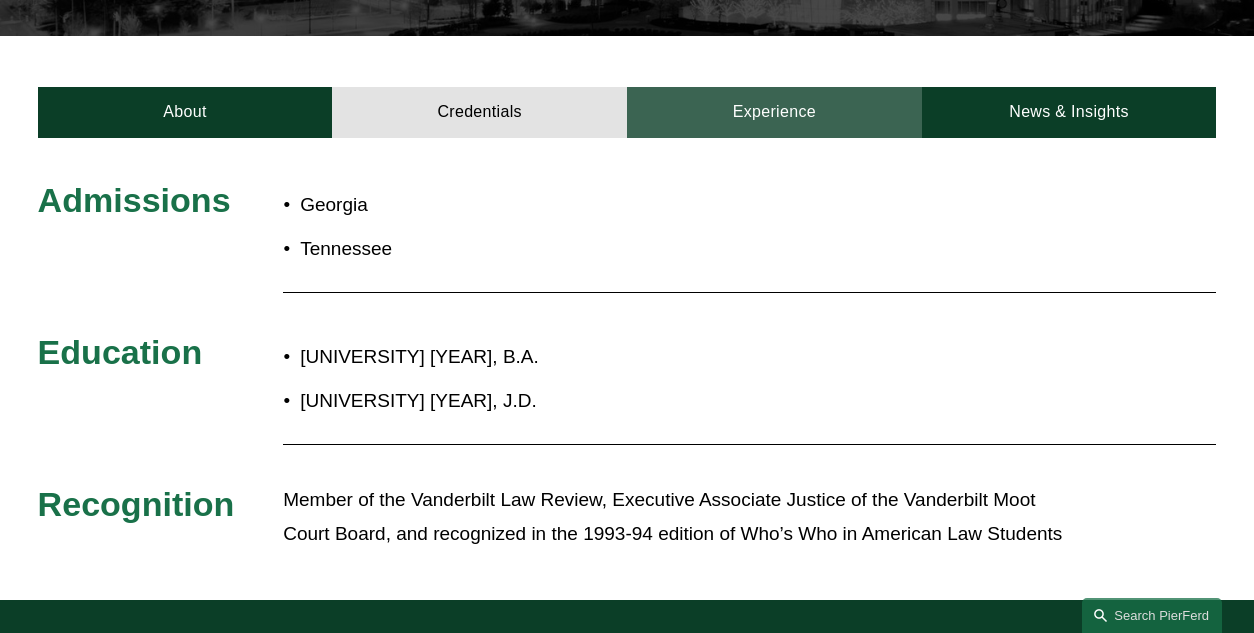 click on "Experience" at bounding box center [774, 112] 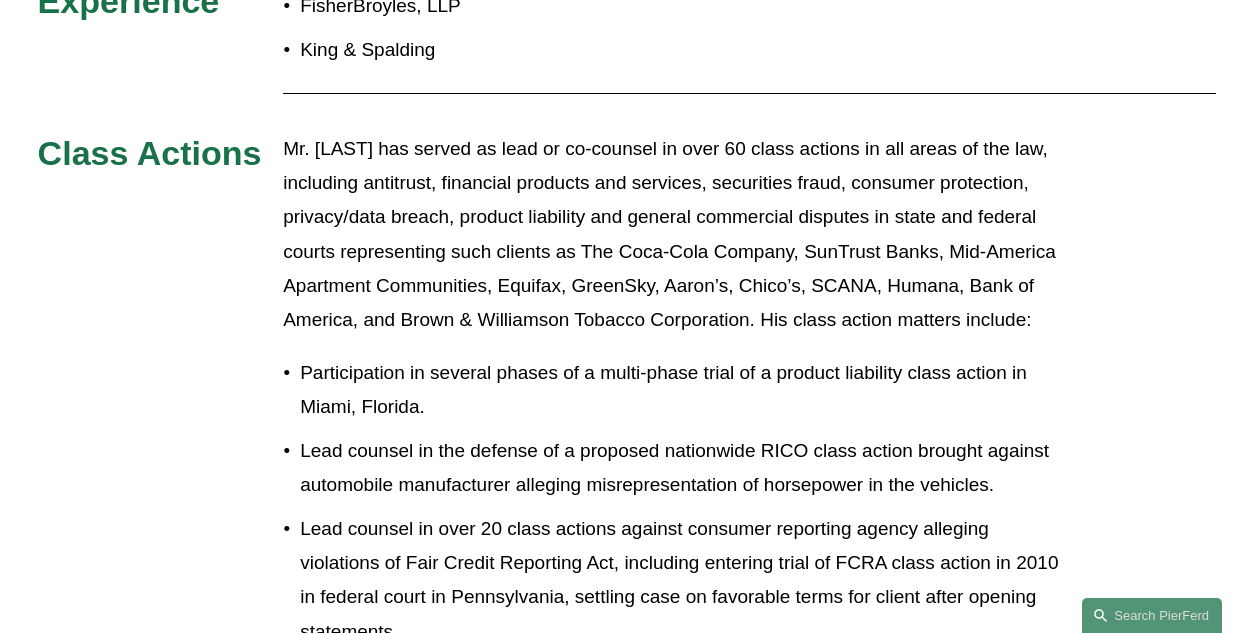 scroll, scrollTop: 800, scrollLeft: 0, axis: vertical 